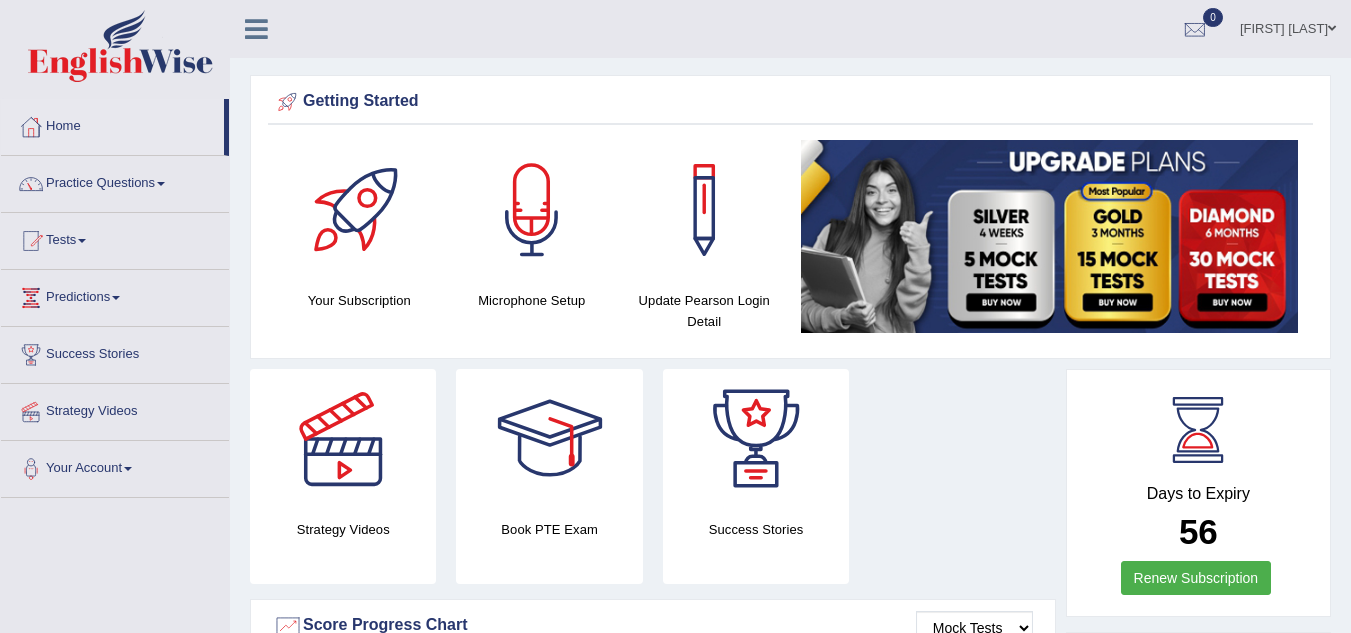scroll, scrollTop: 0, scrollLeft: 0, axis: both 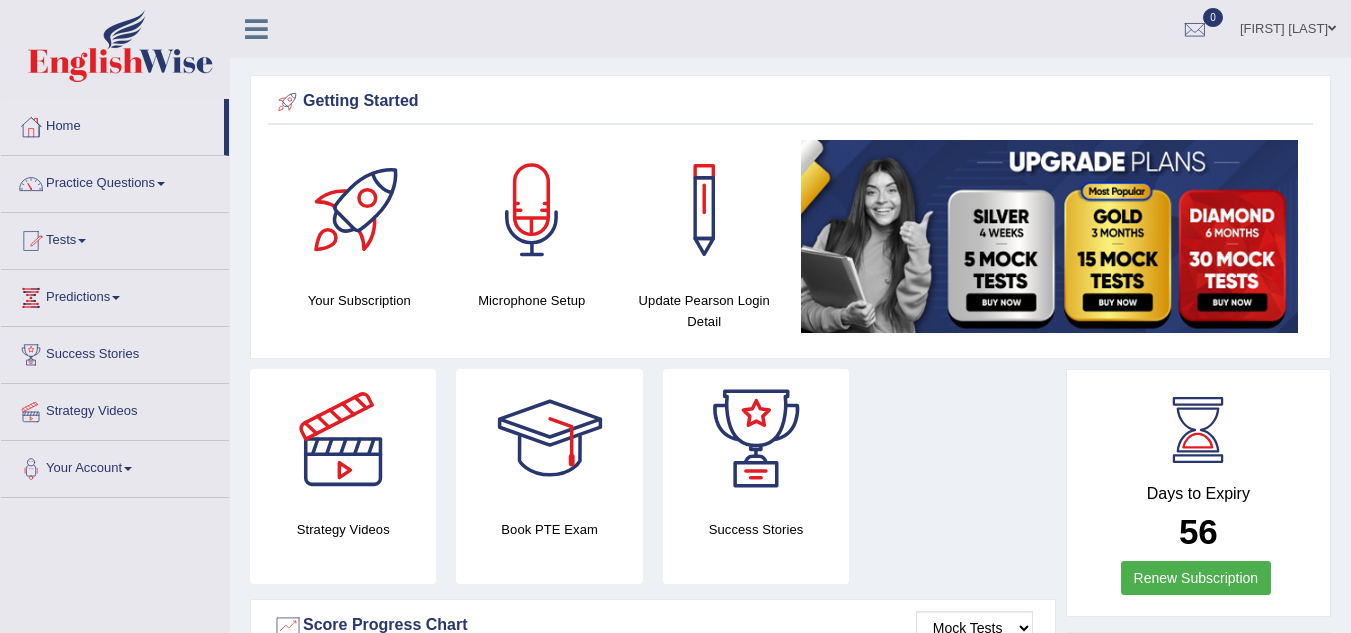 click on "Practice Questions" at bounding box center [115, 181] 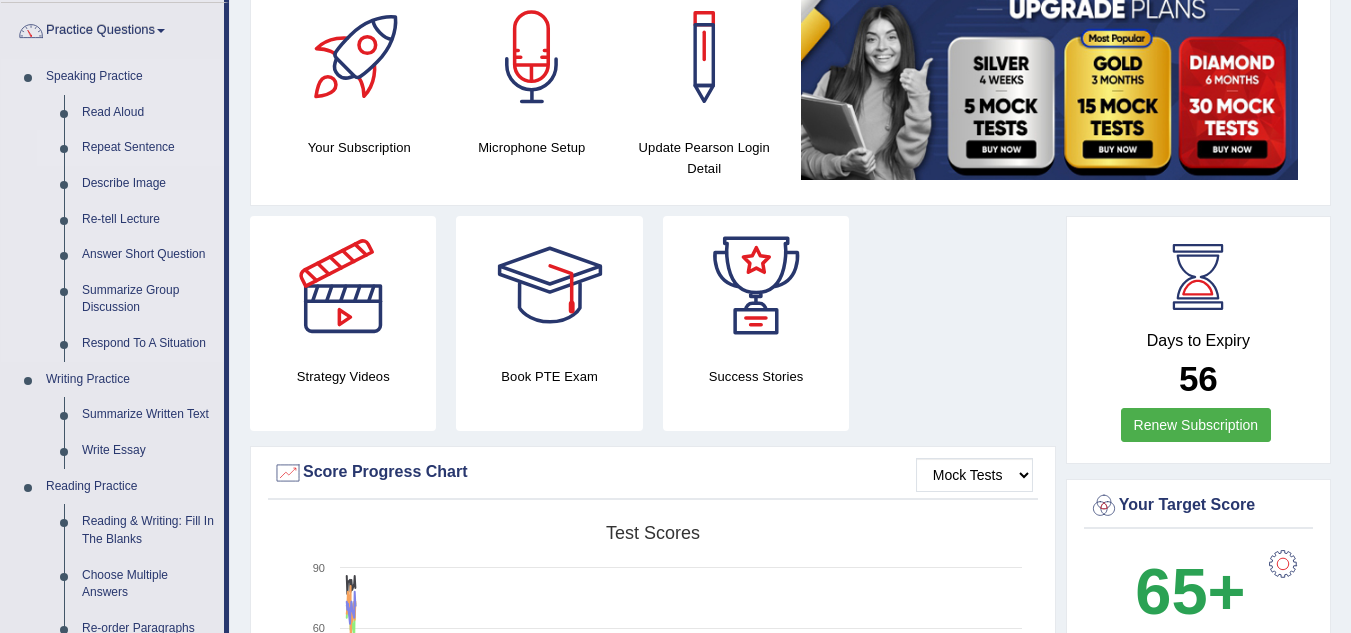 scroll, scrollTop: 154, scrollLeft: 0, axis: vertical 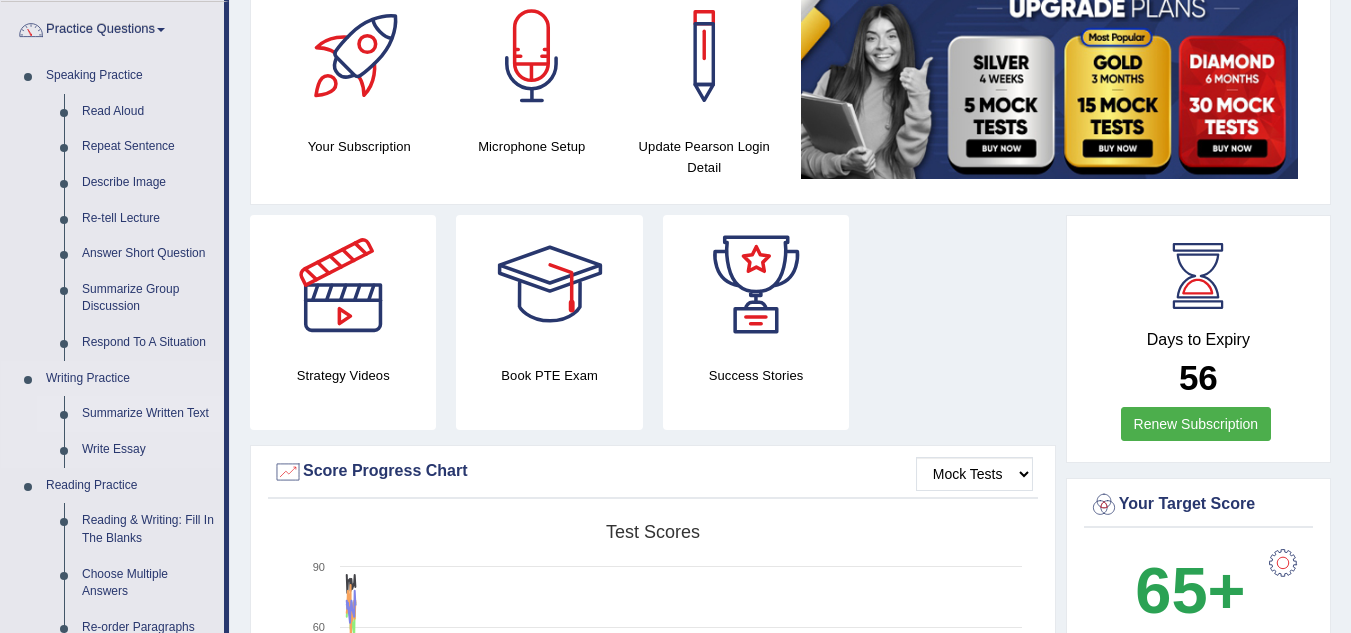 click on "Summarize Written Text" at bounding box center (148, 414) 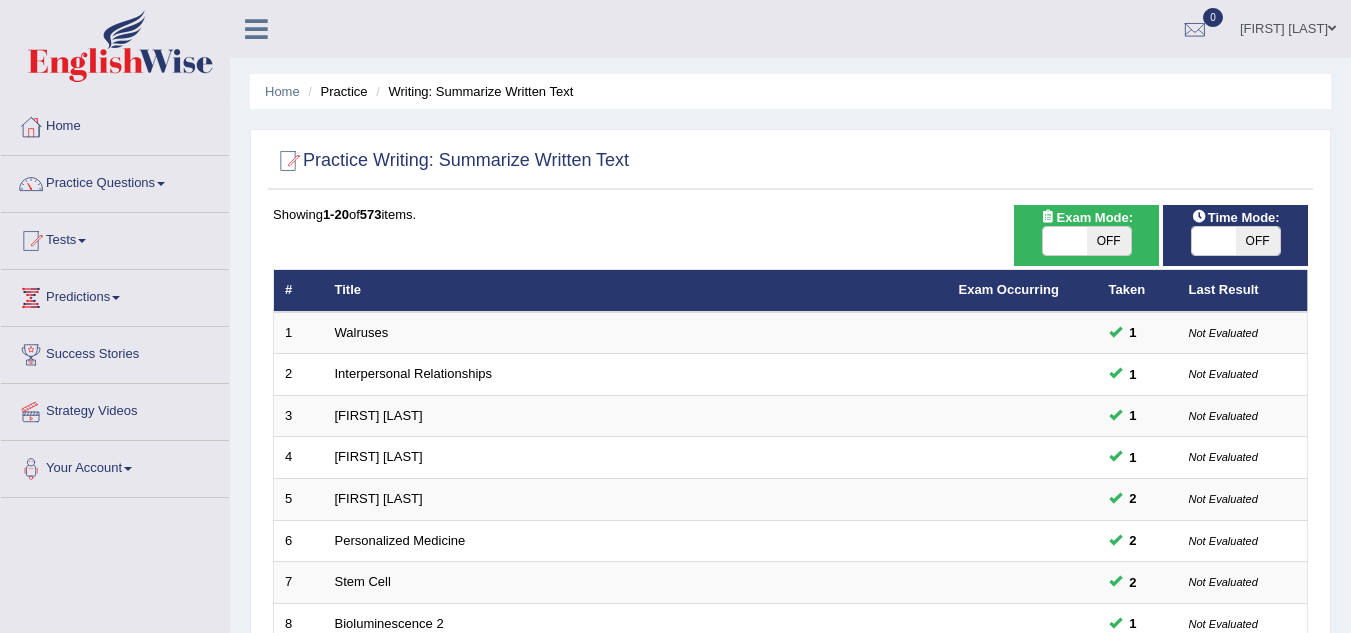 scroll, scrollTop: 0, scrollLeft: 0, axis: both 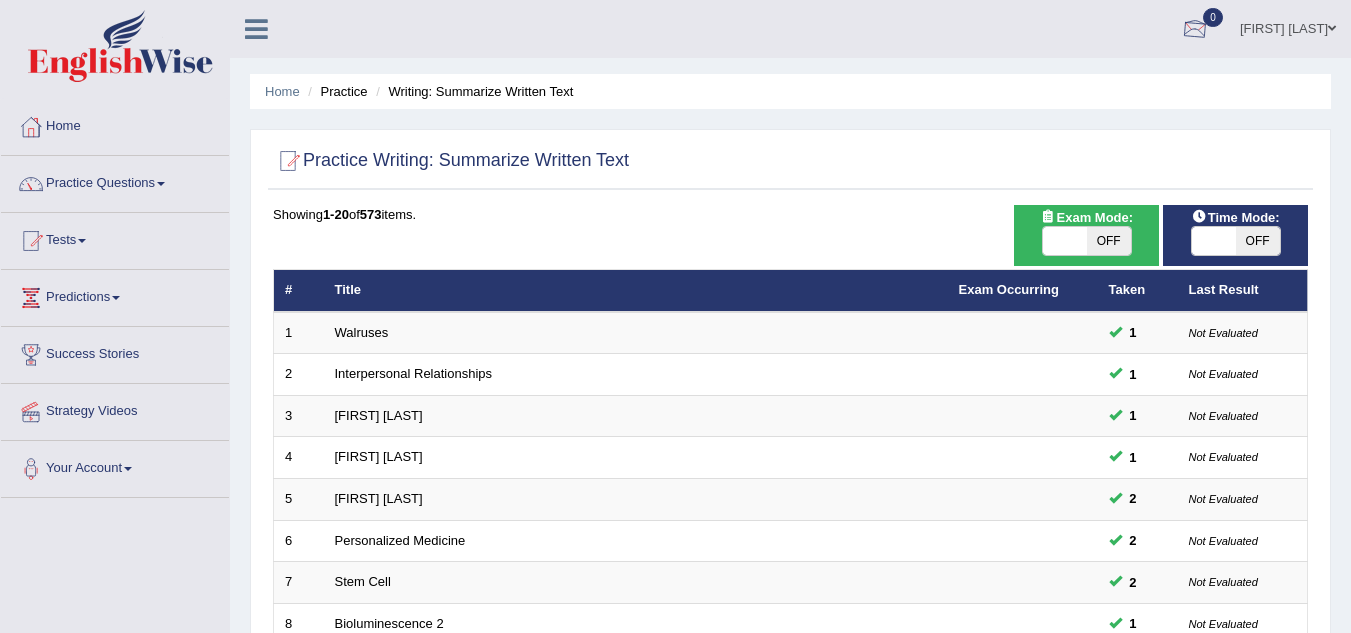 click at bounding box center (1195, 30) 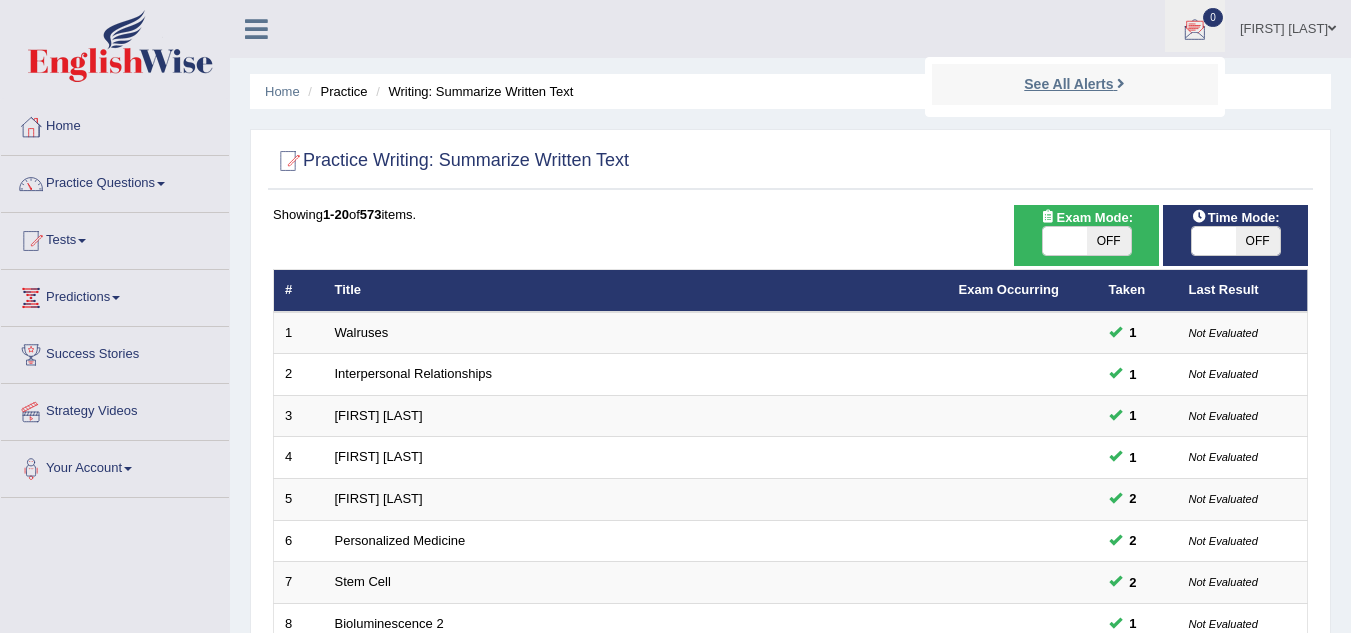 click on "See All Alerts" at bounding box center [1068, 84] 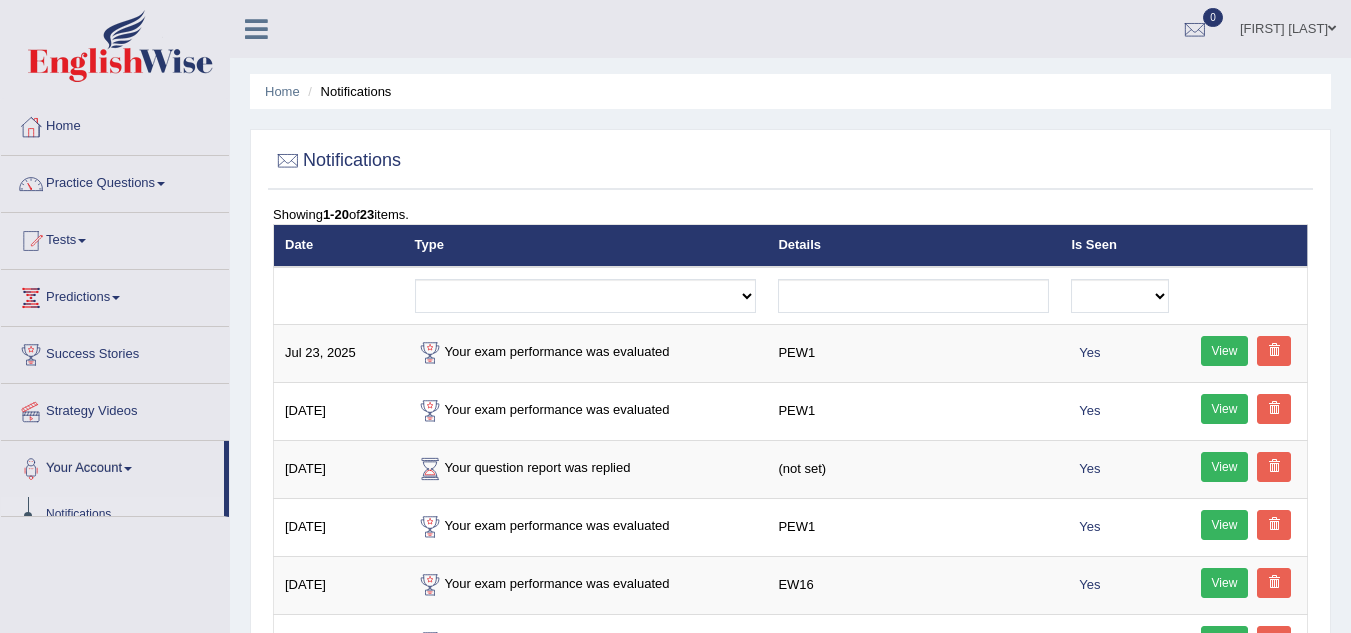 scroll, scrollTop: 0, scrollLeft: 0, axis: both 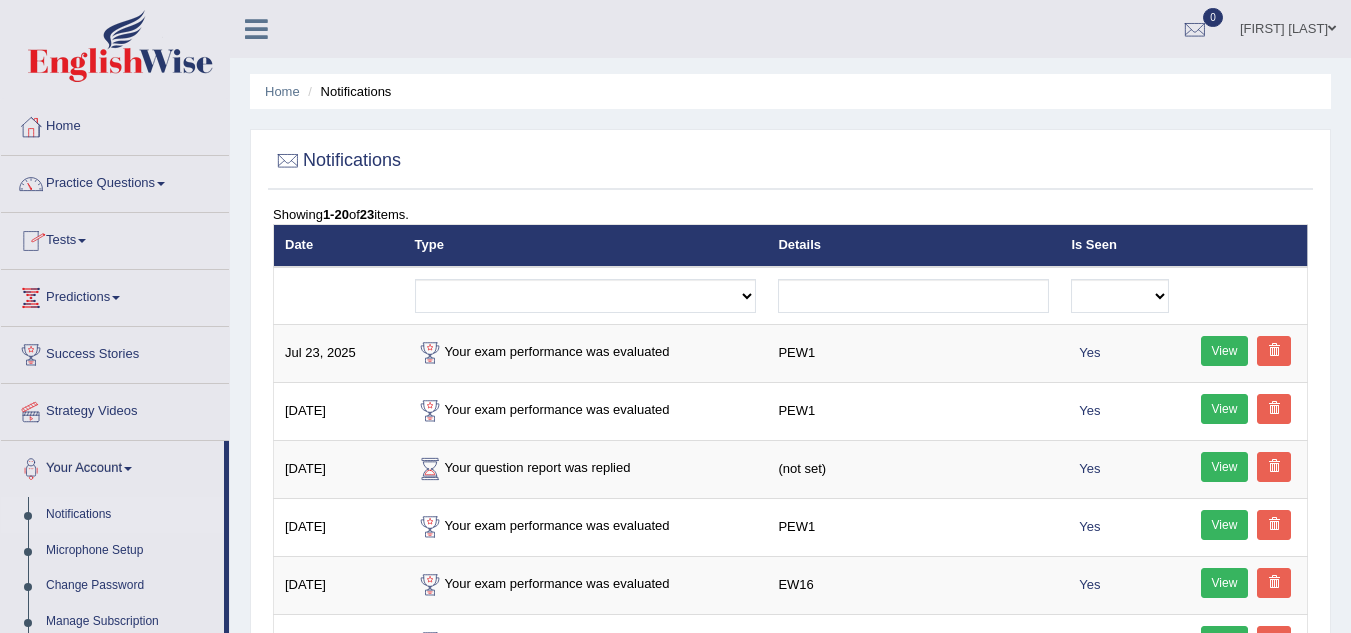 click at bounding box center [82, 241] 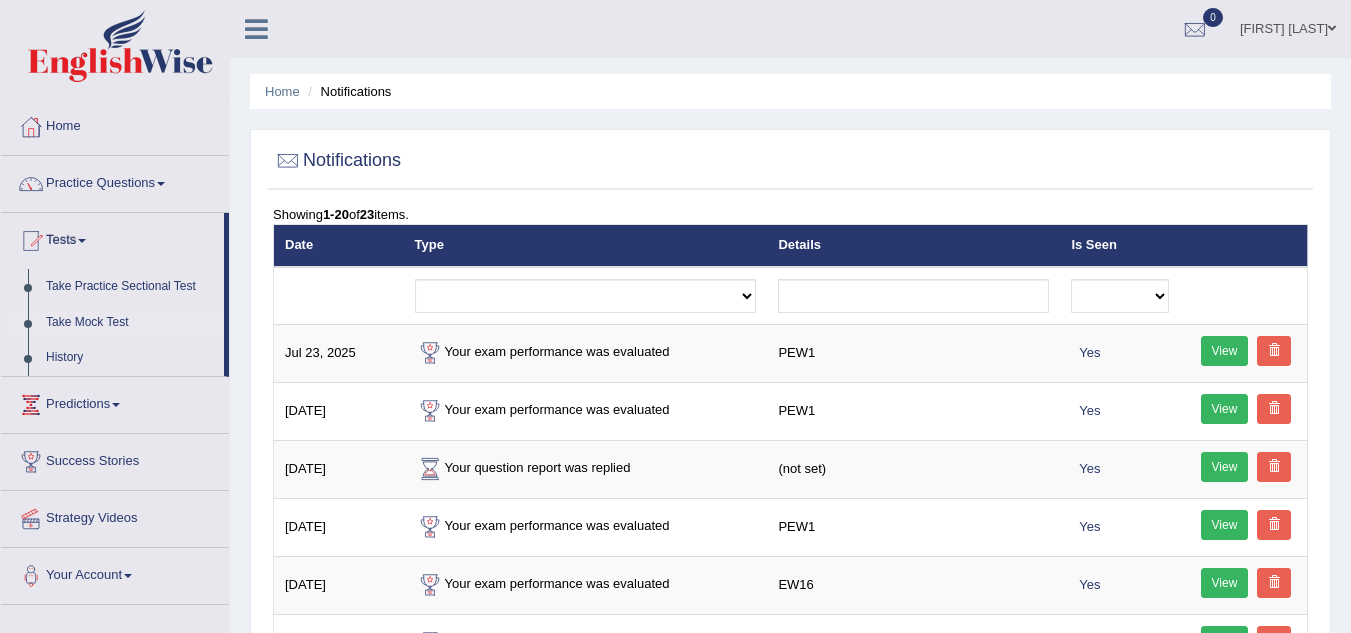 click on "Take Mock Test" at bounding box center [130, 323] 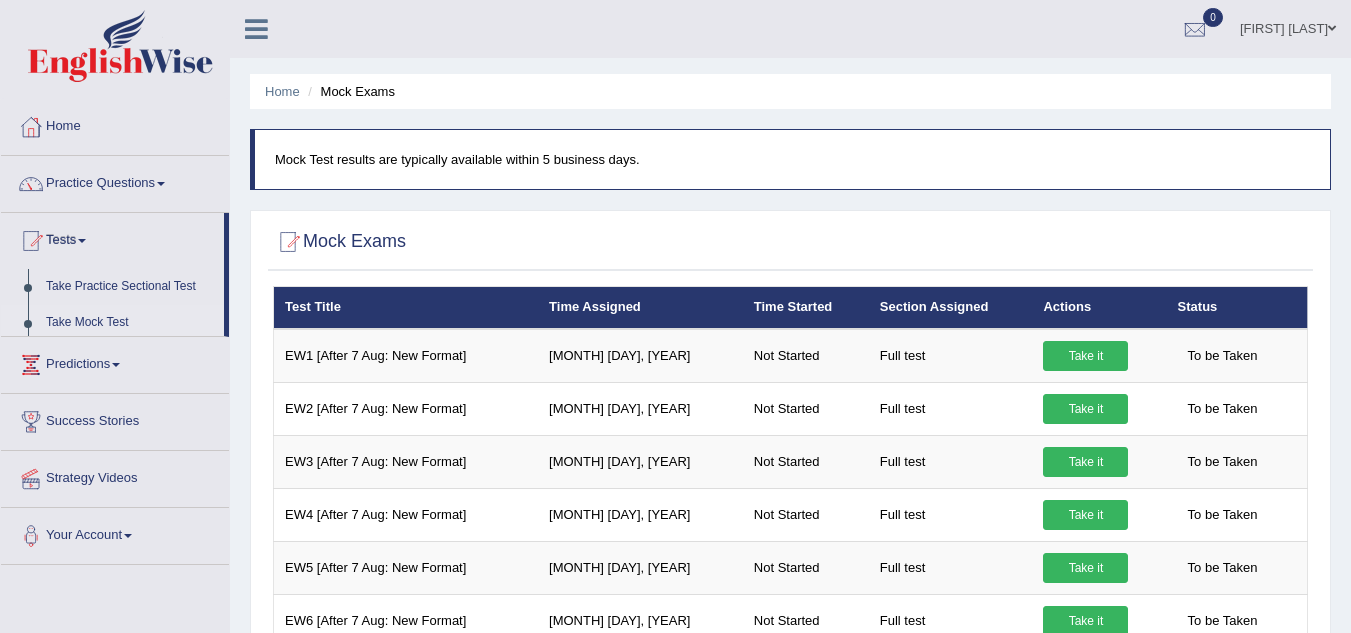scroll, scrollTop: 0, scrollLeft: 0, axis: both 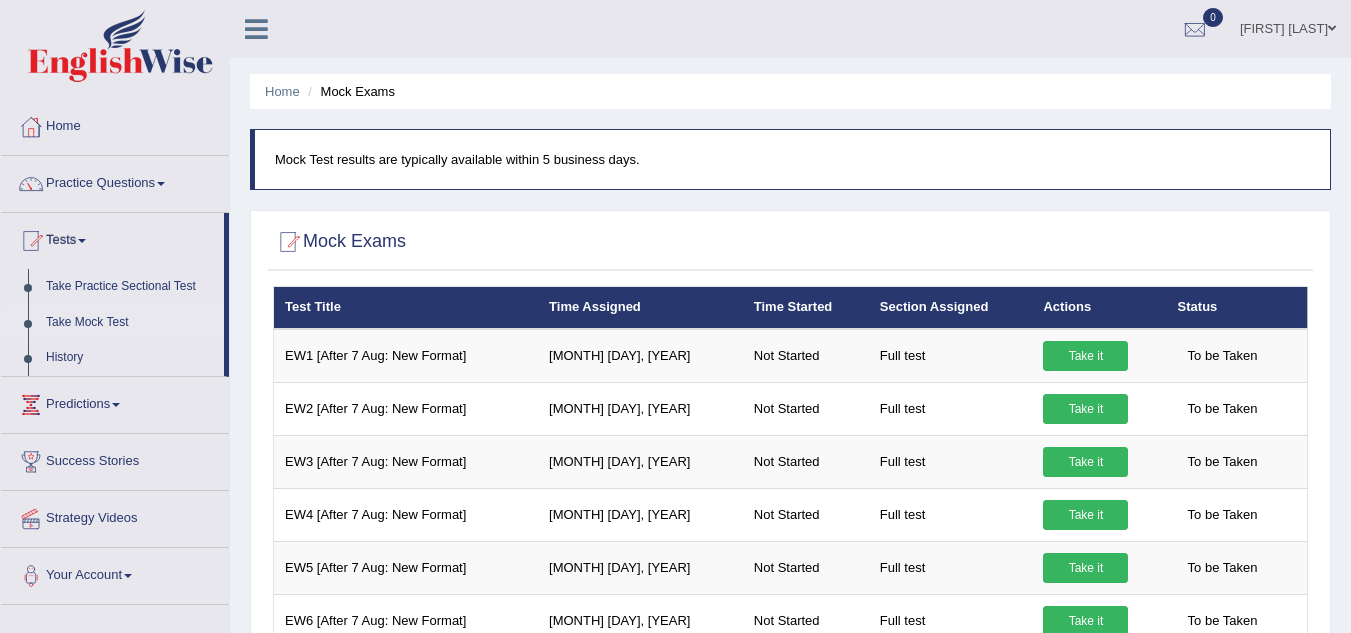 click on "Tests" at bounding box center [112, 238] 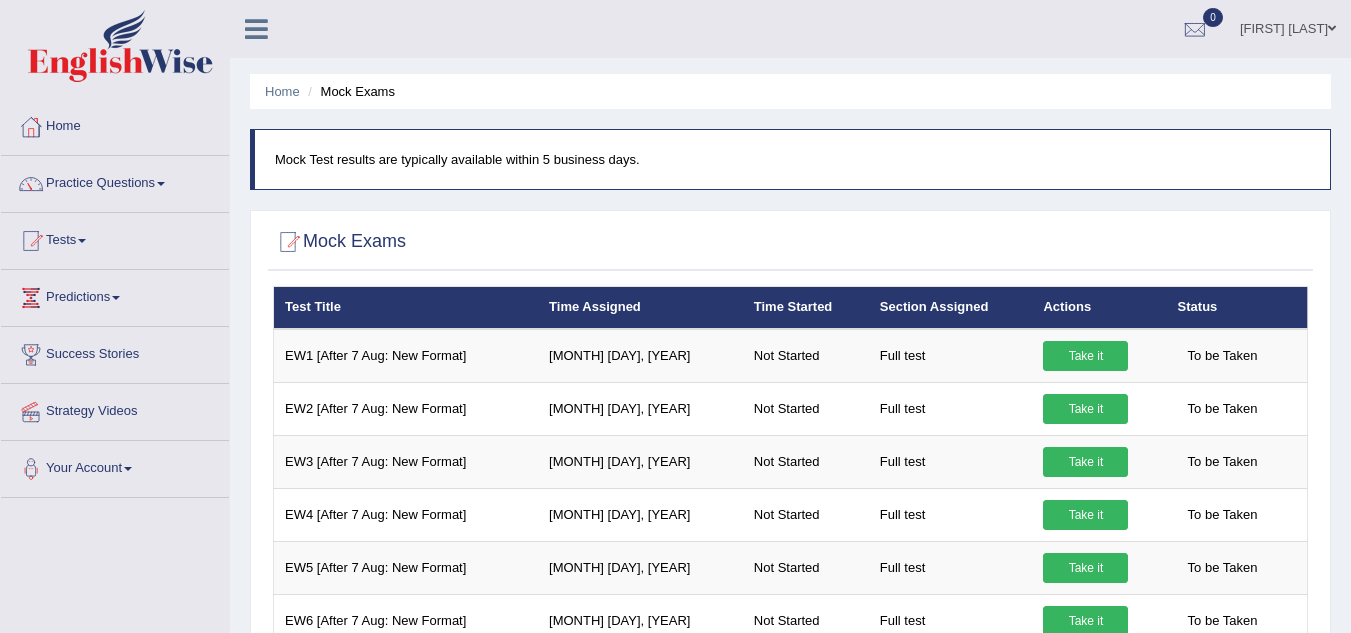 click on "Tests" at bounding box center (115, 238) 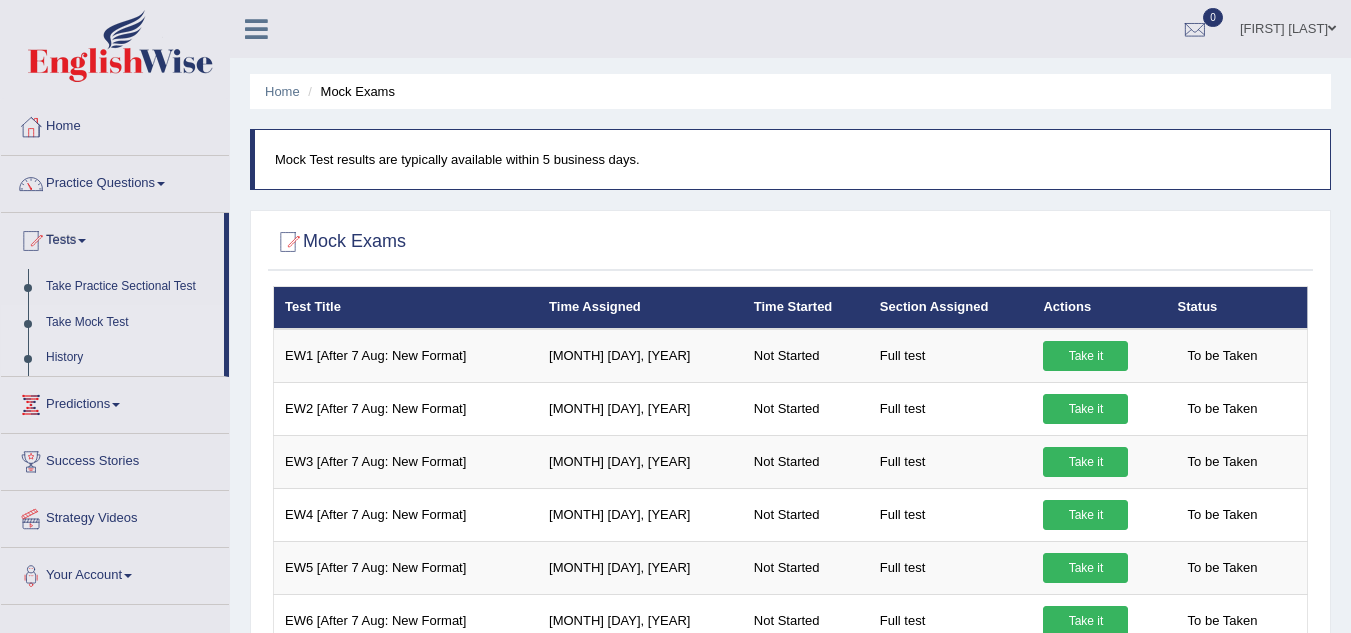 click on "History" at bounding box center [130, 358] 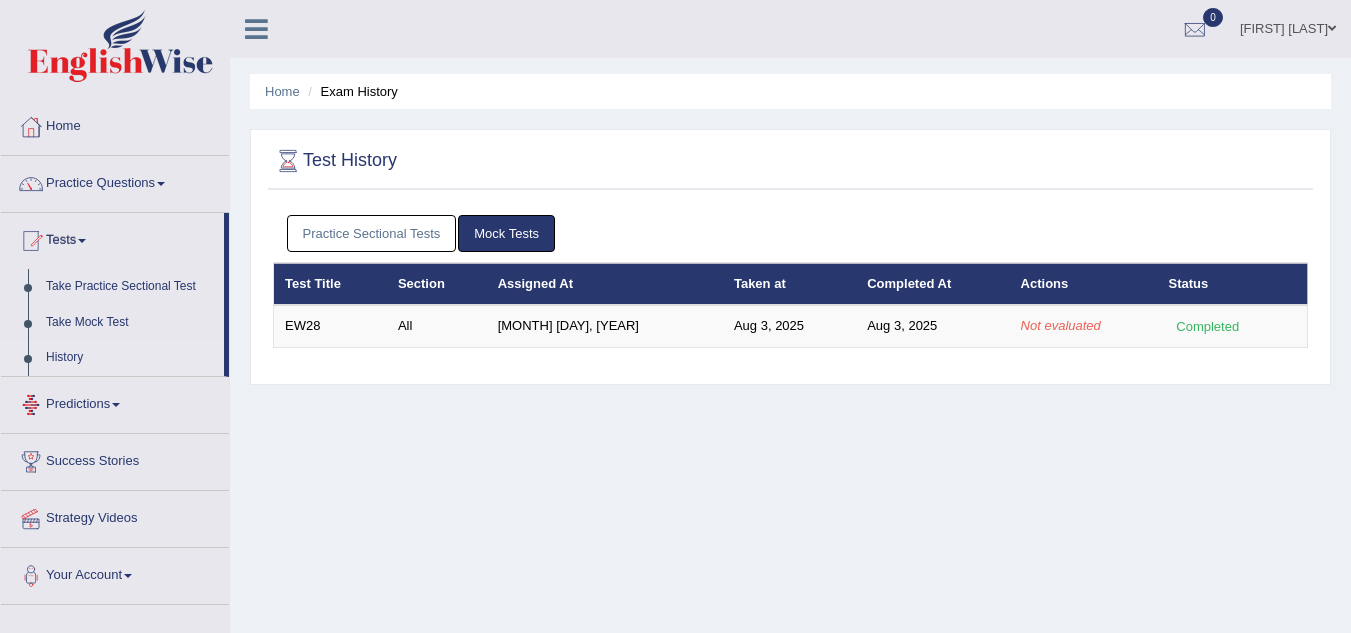 scroll, scrollTop: 0, scrollLeft: 0, axis: both 